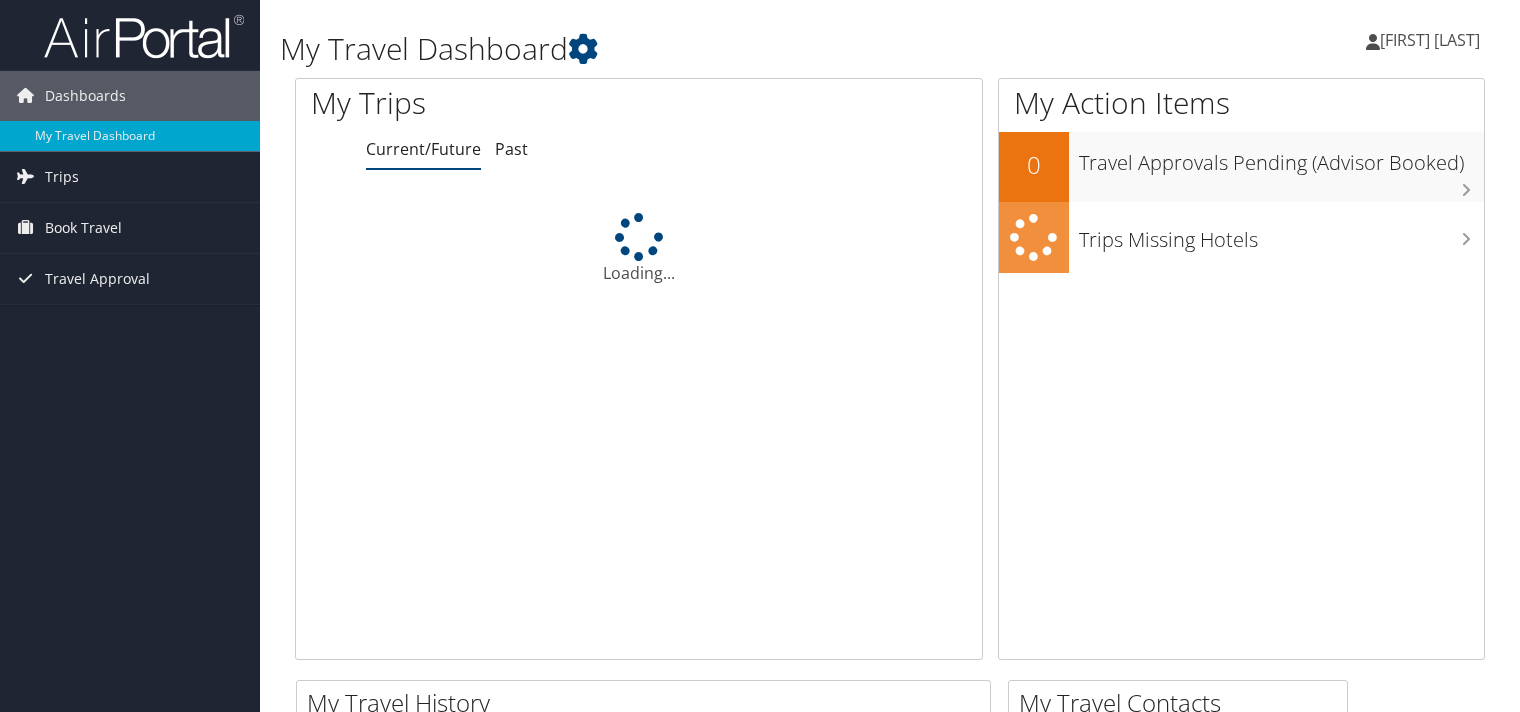 scroll, scrollTop: 0, scrollLeft: 0, axis: both 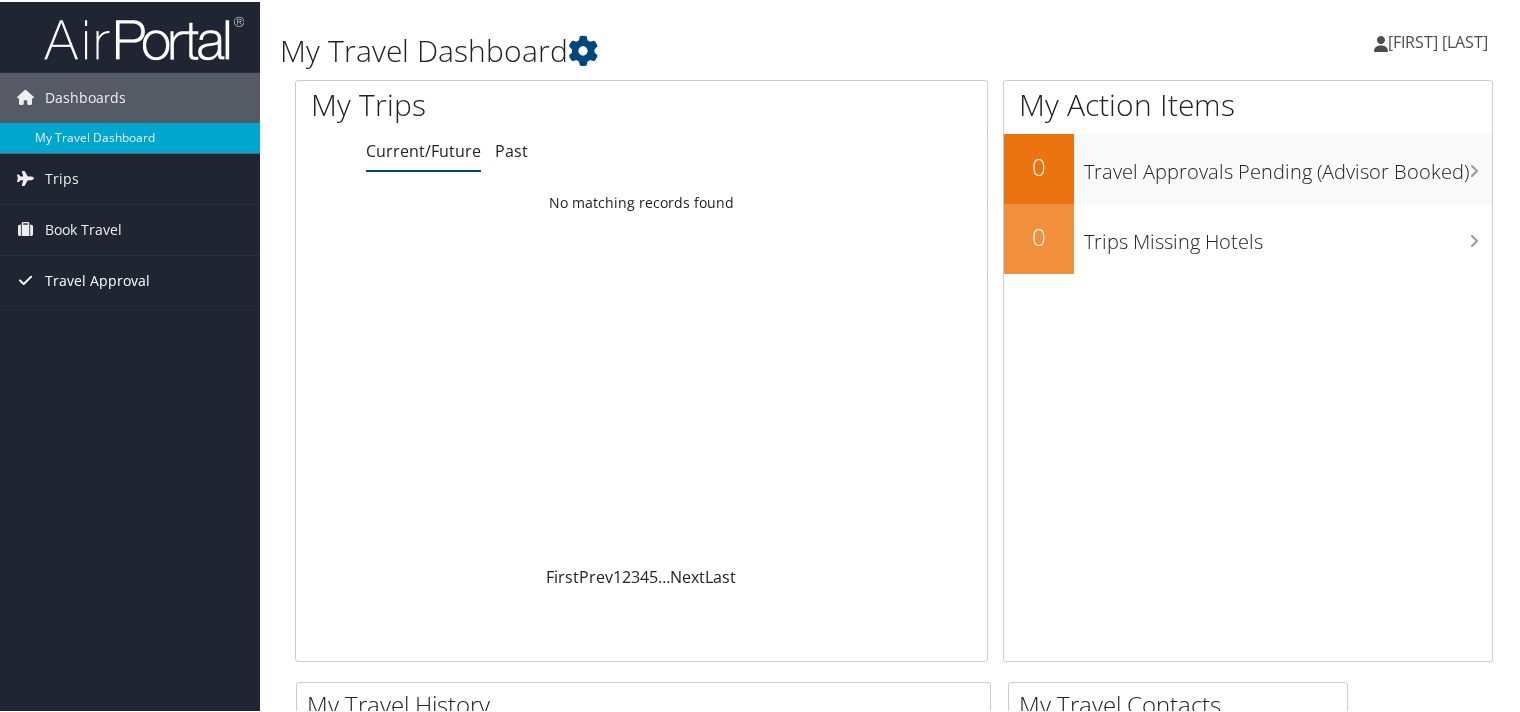 click on "Travel Approval" at bounding box center [97, 279] 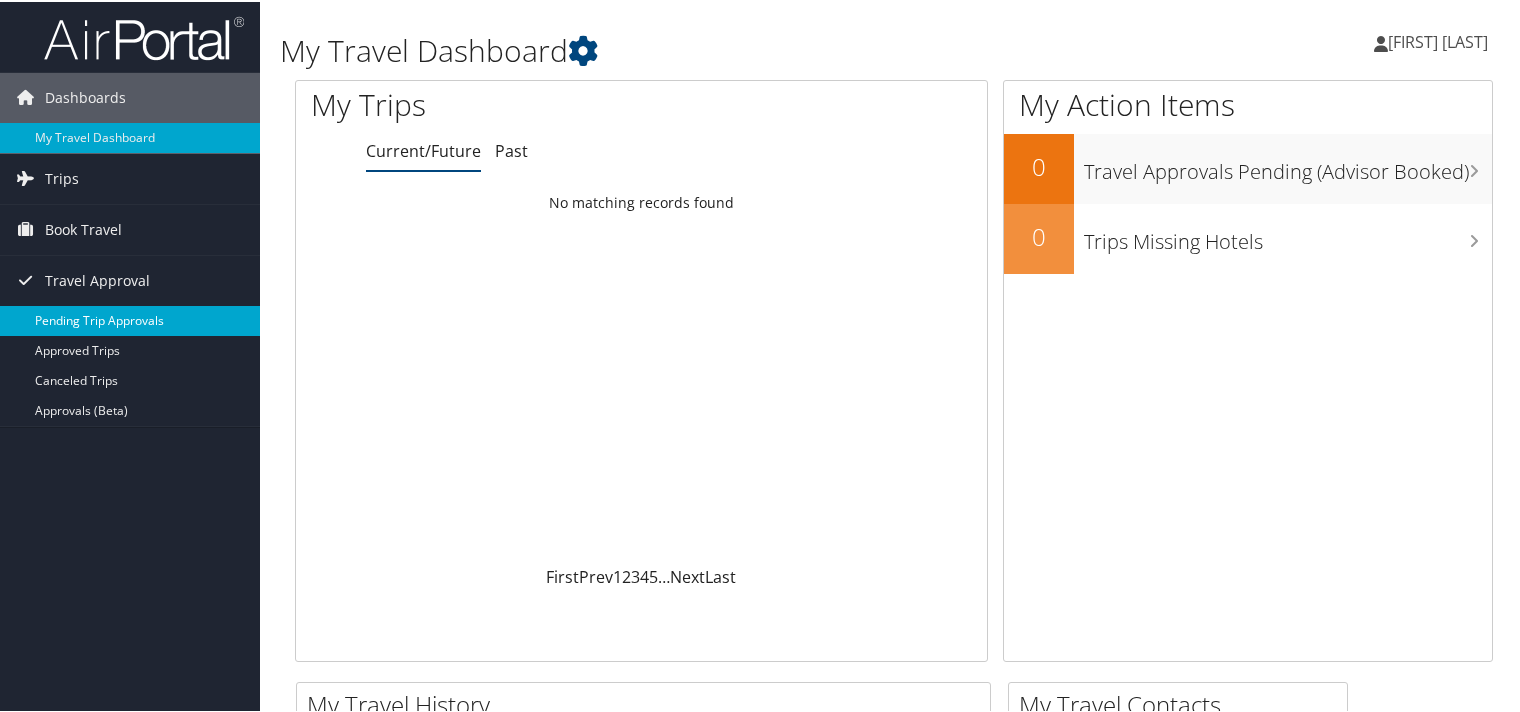 click on "Pending Trip Approvals" at bounding box center (130, 319) 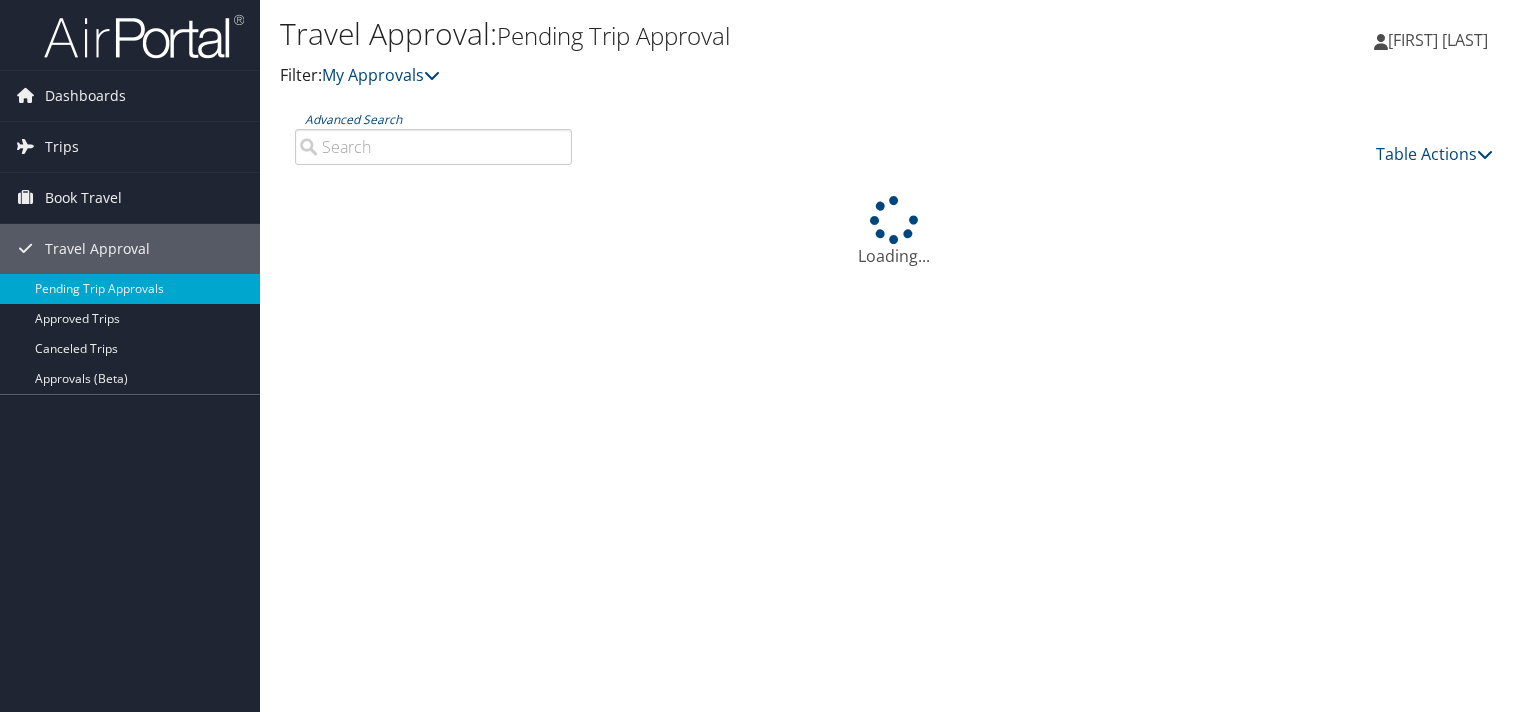 scroll, scrollTop: 0, scrollLeft: 0, axis: both 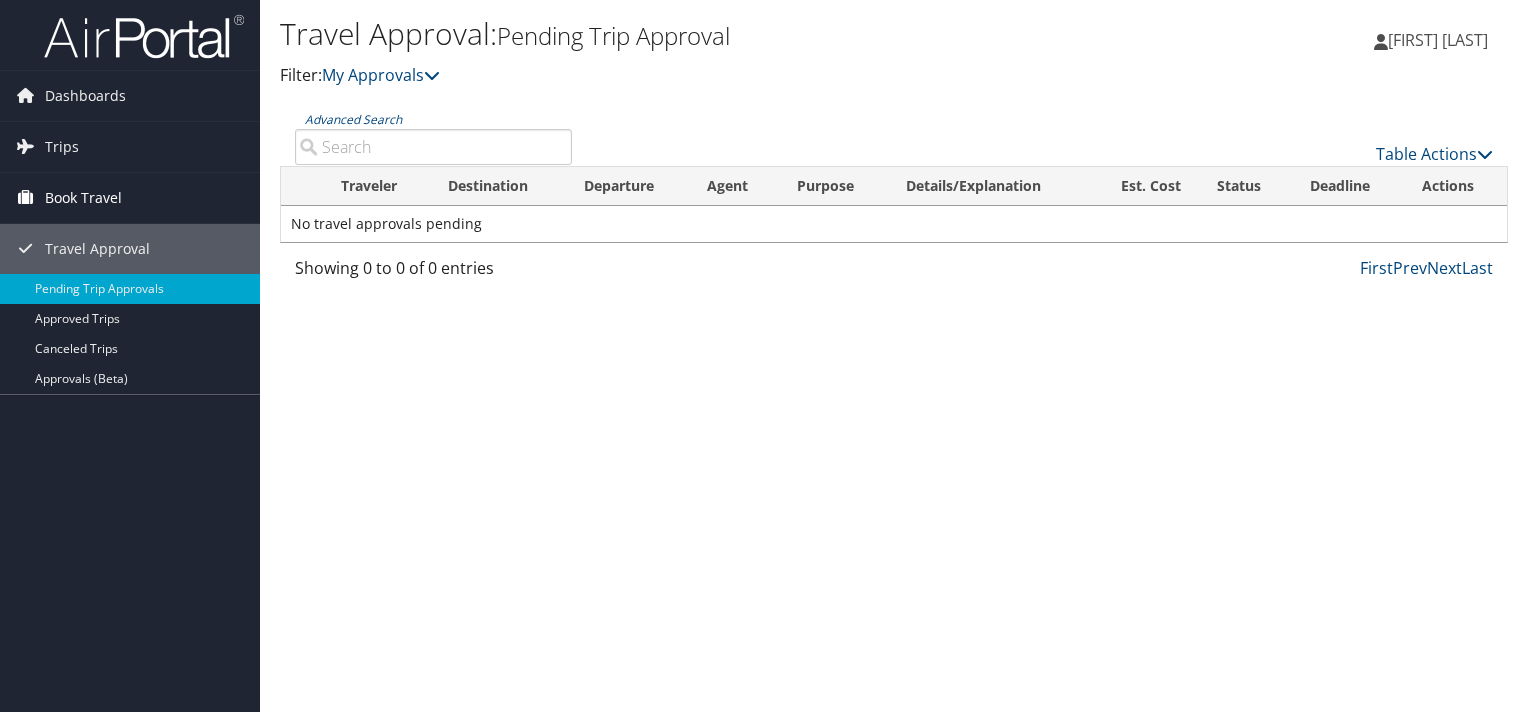 click on "Book Travel" at bounding box center (83, 198) 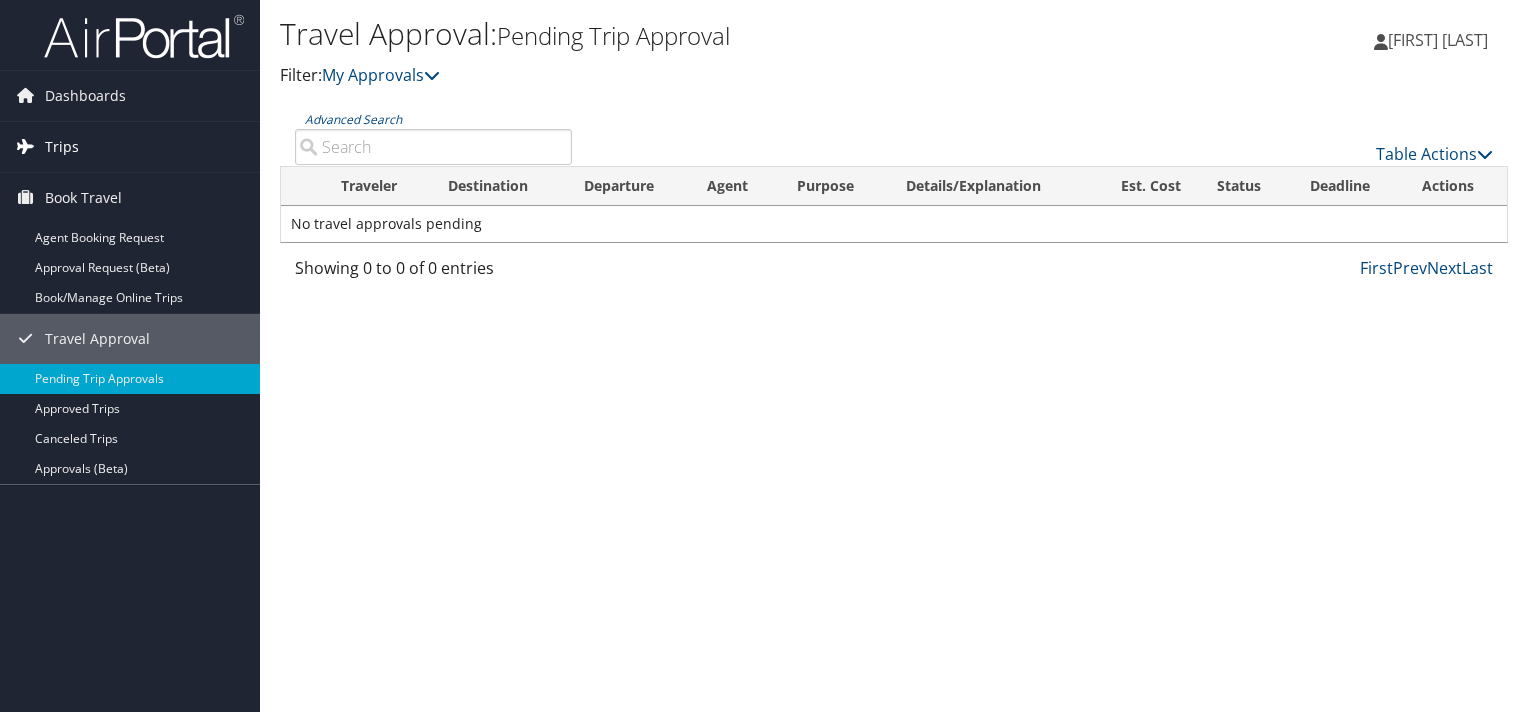 click on "Trips" at bounding box center [62, 147] 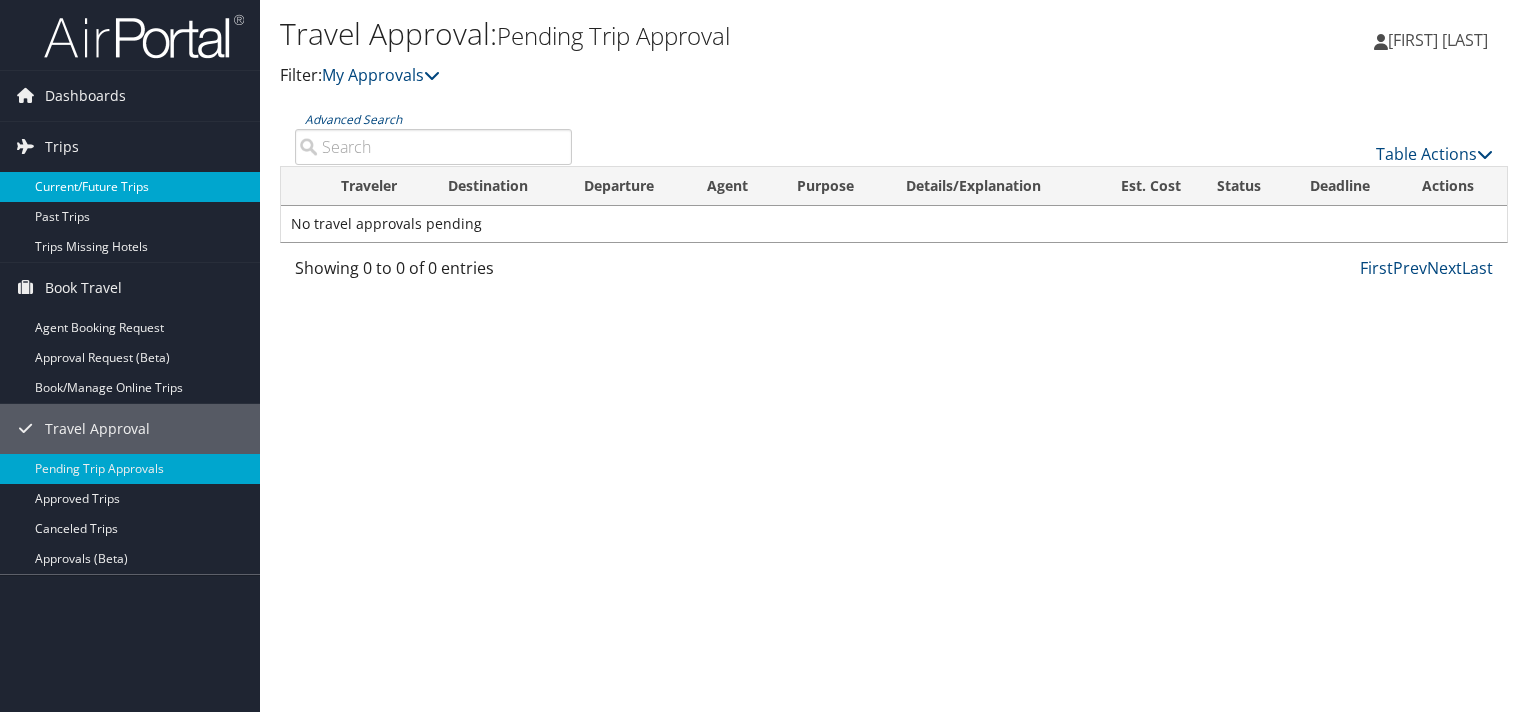 click on "Current/Future Trips" at bounding box center (130, 187) 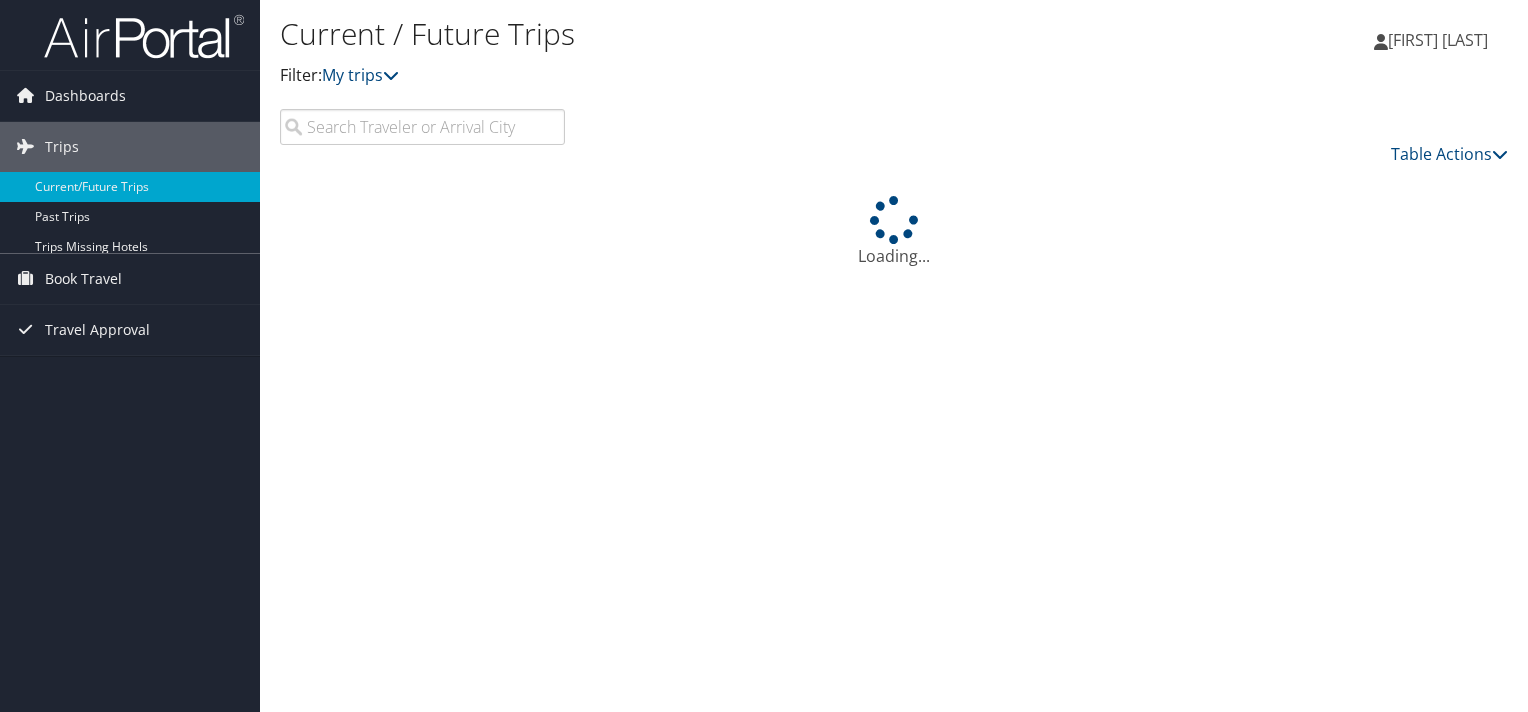 scroll, scrollTop: 0, scrollLeft: 0, axis: both 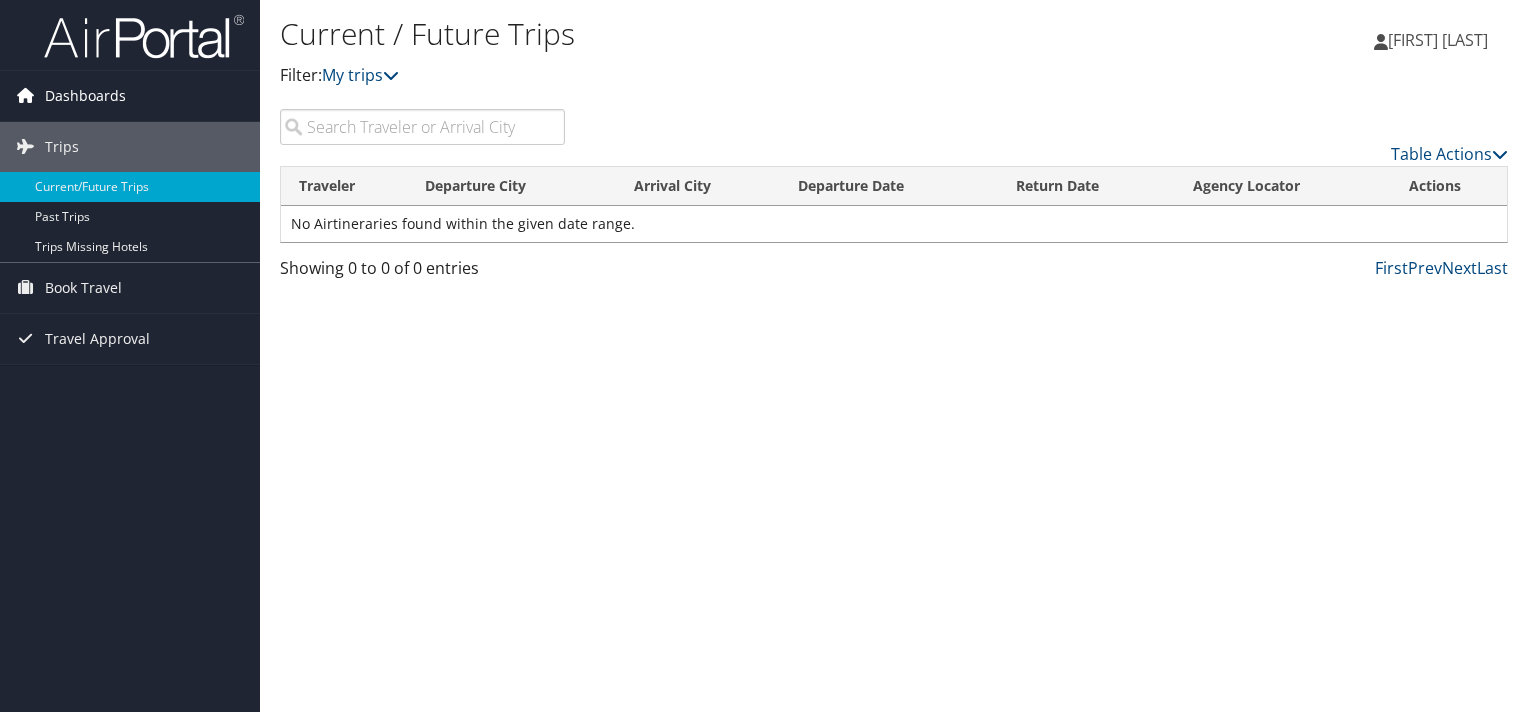 click on "Dashboards" at bounding box center [85, 96] 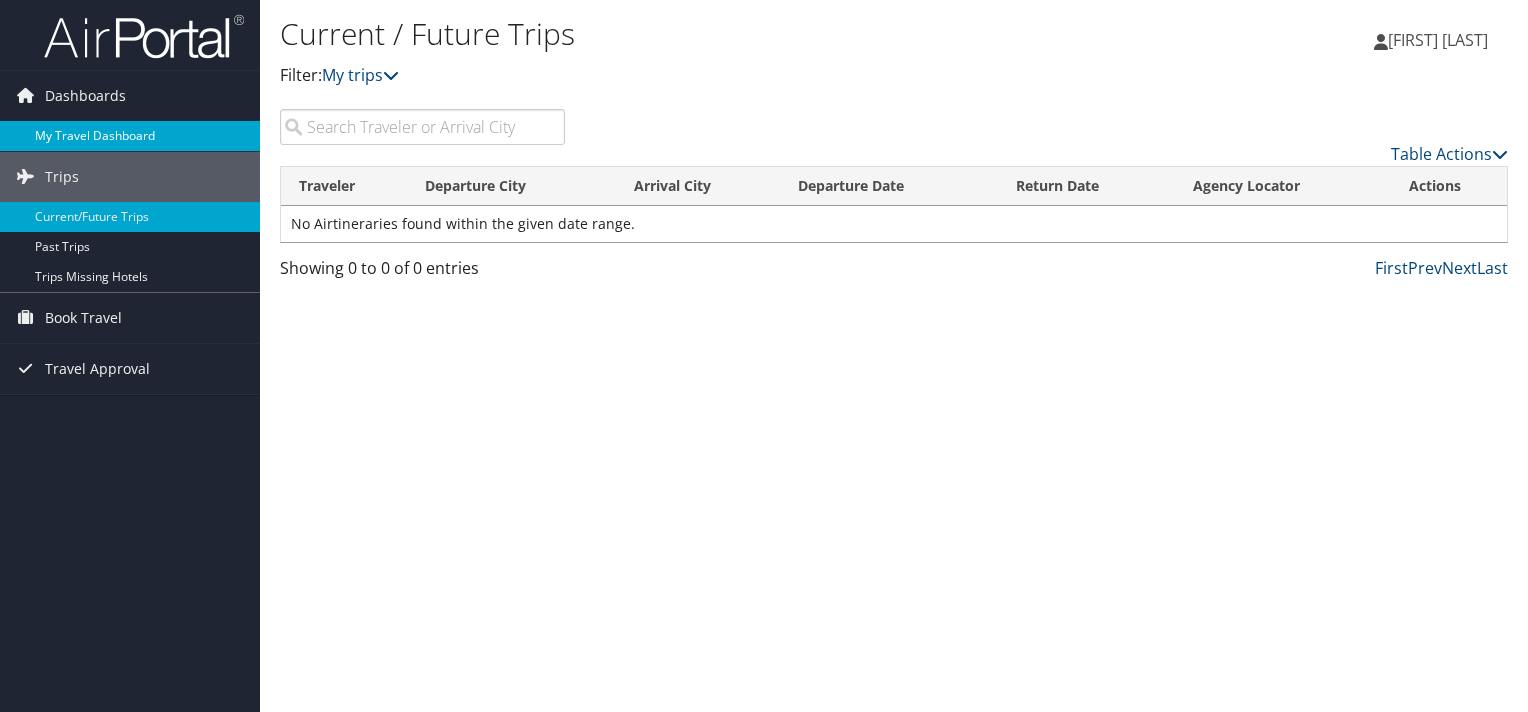 click on "My Travel Dashboard" at bounding box center (130, 136) 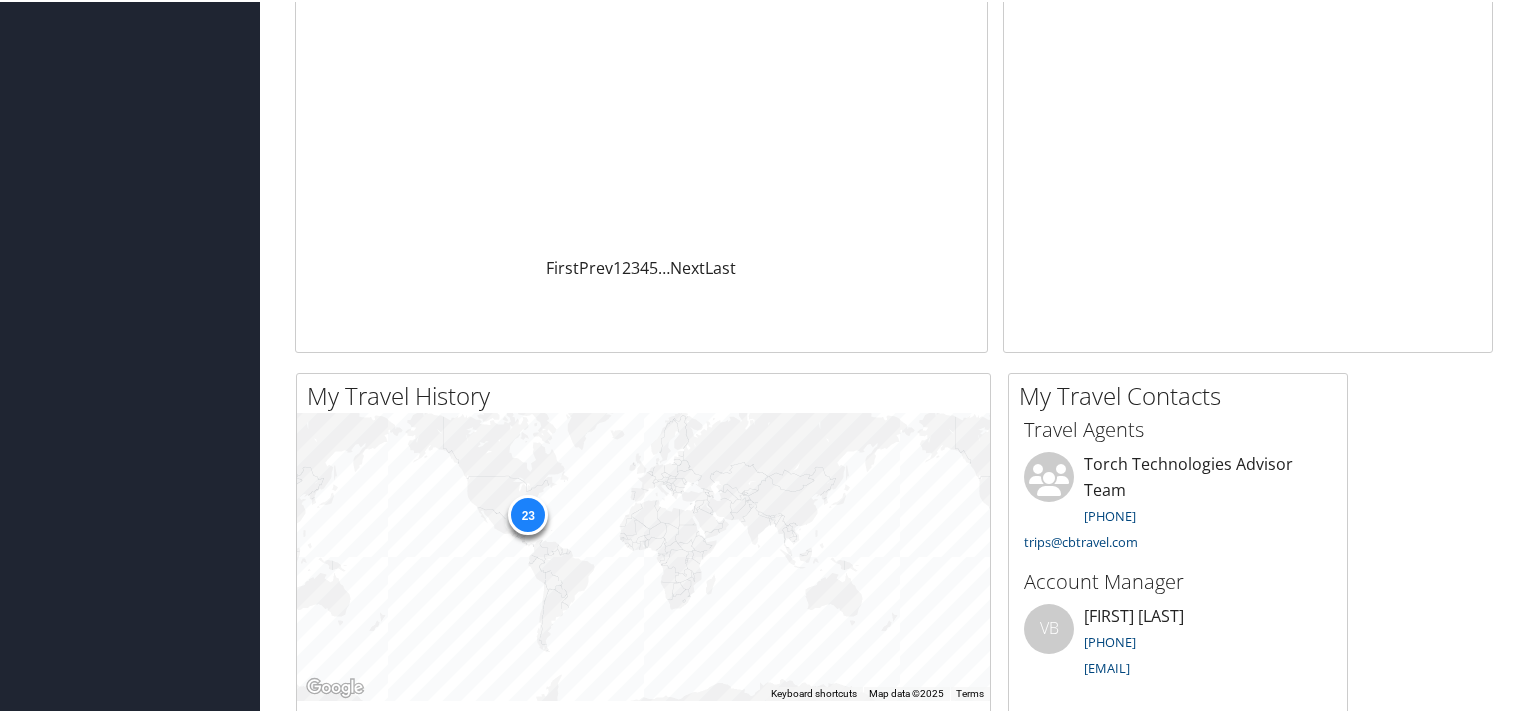 scroll, scrollTop: 218, scrollLeft: 0, axis: vertical 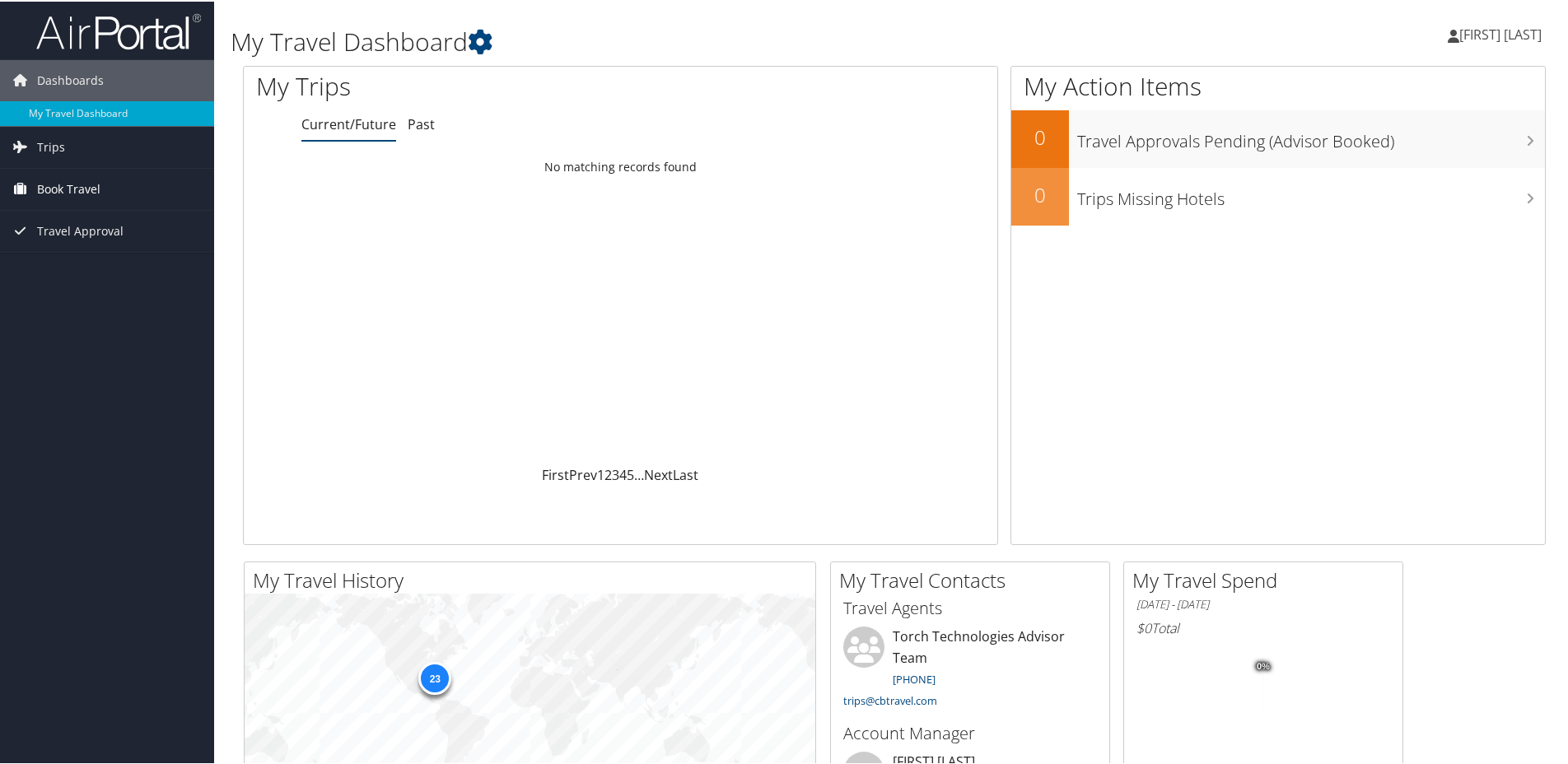 click at bounding box center [21, 187] 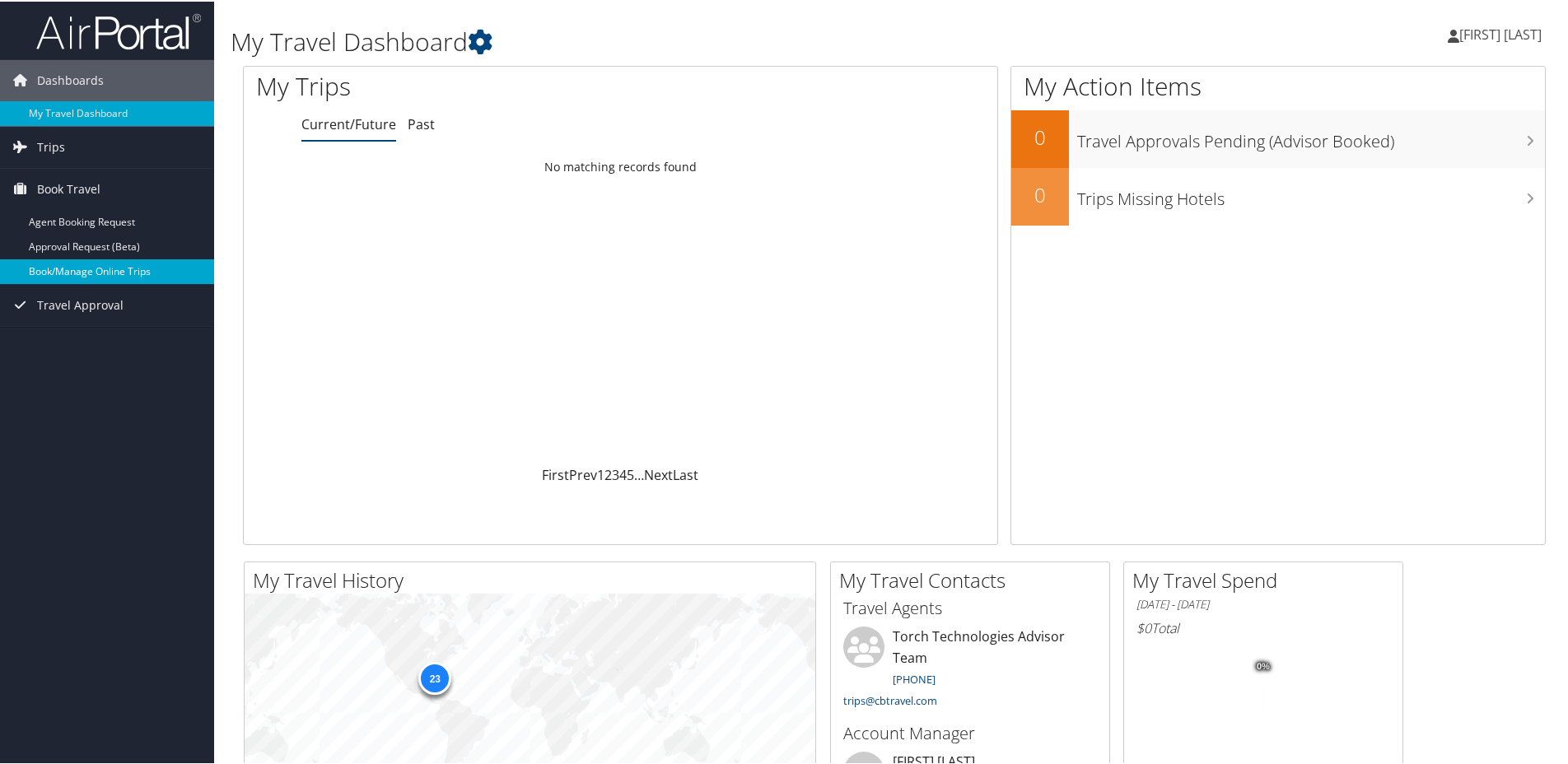 click on "Book/Manage Online Trips" at bounding box center [107, 270] 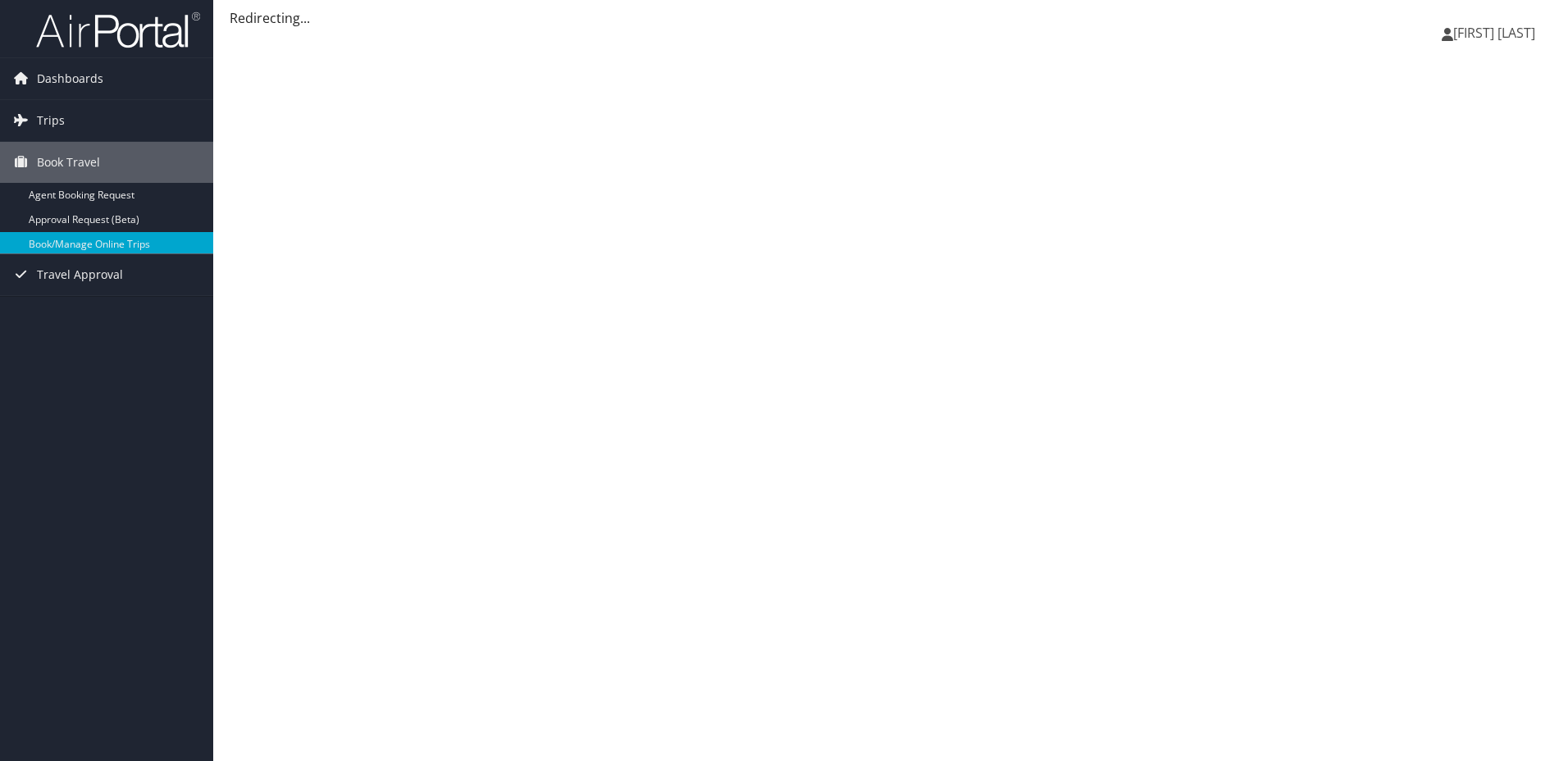 scroll, scrollTop: 0, scrollLeft: 0, axis: both 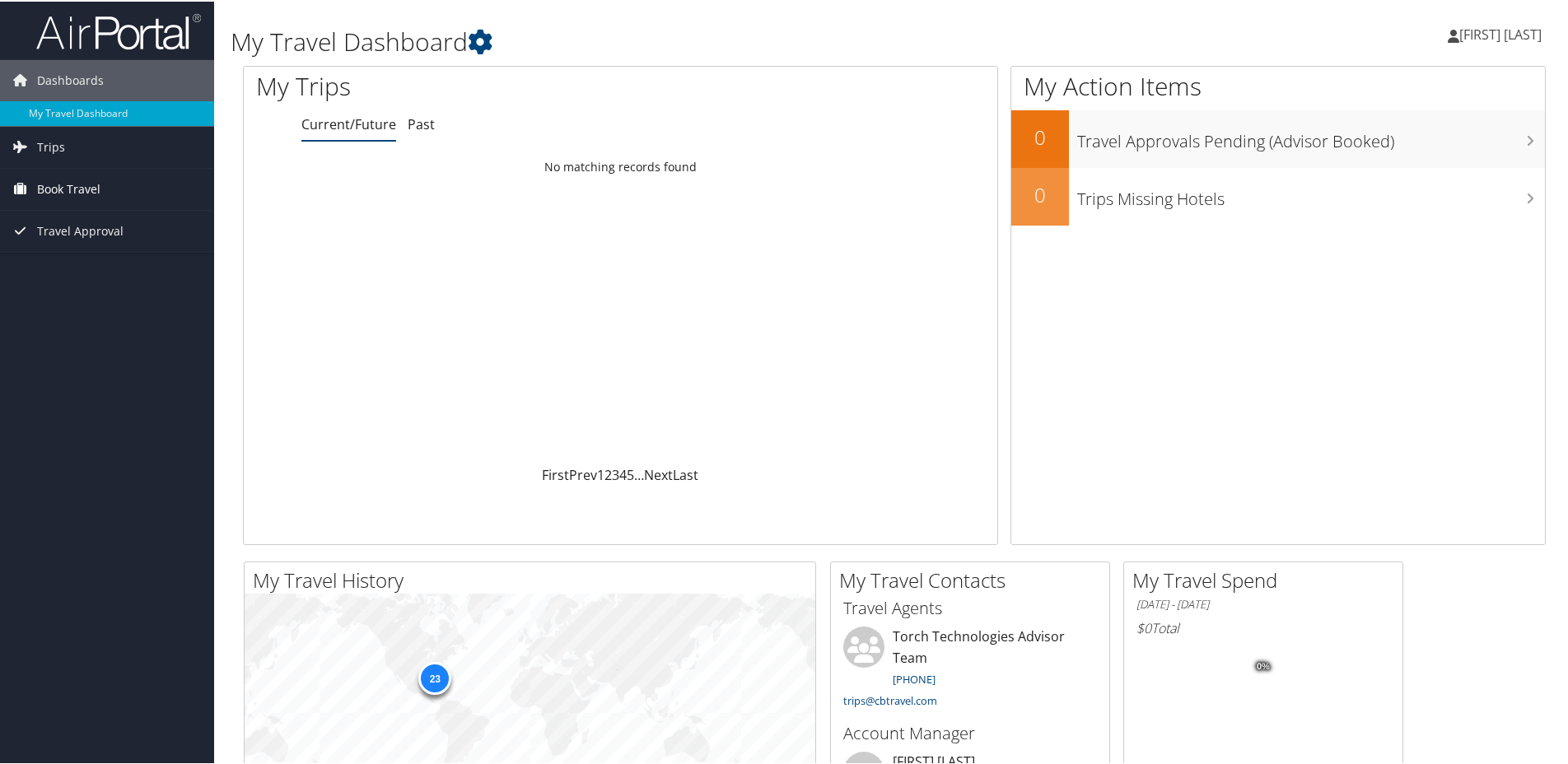 click on "Book Travel" at bounding box center [68, 188] 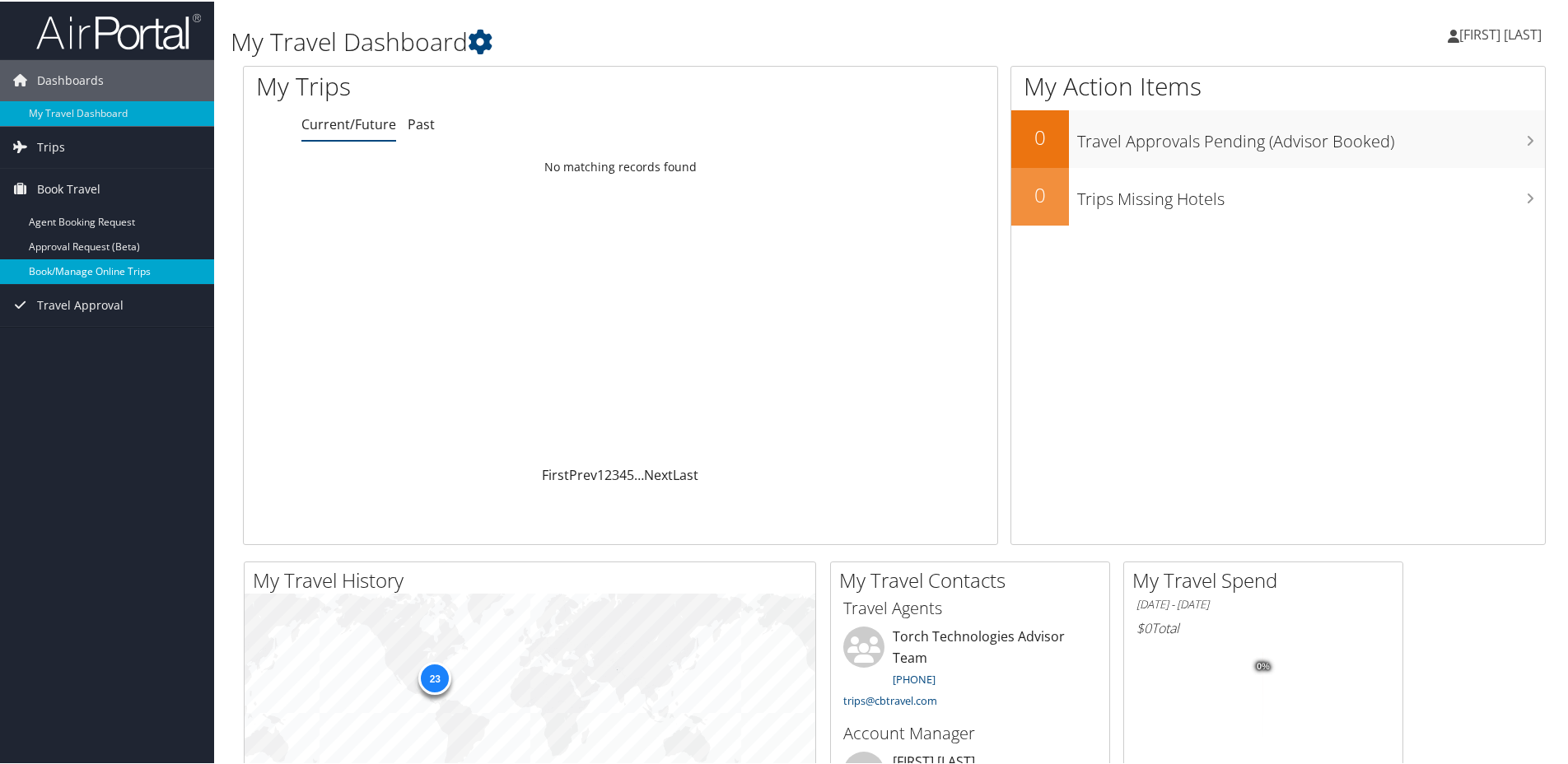 click on "Book/Manage Online Trips" at bounding box center [107, 270] 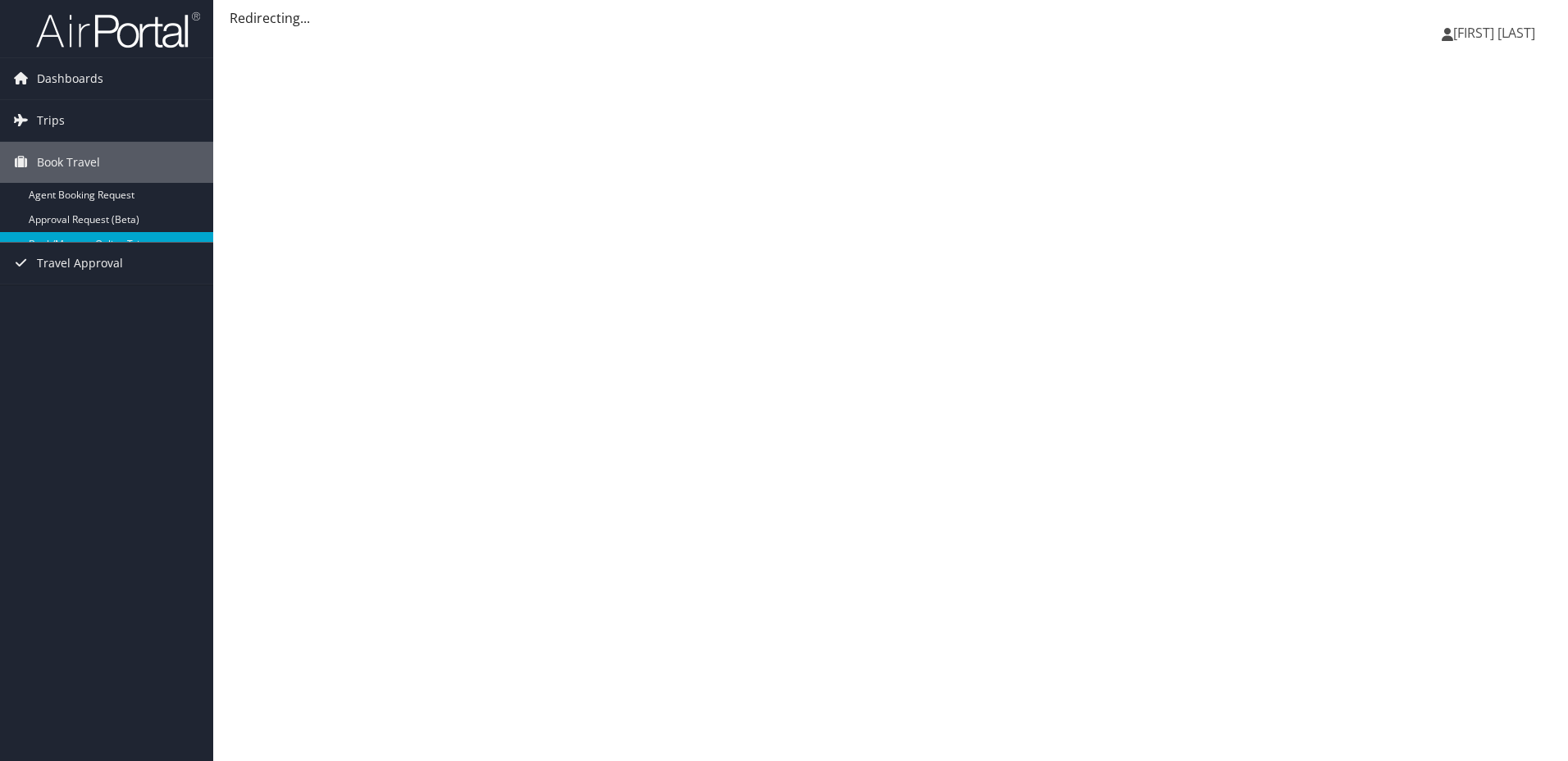 scroll, scrollTop: 0, scrollLeft: 0, axis: both 